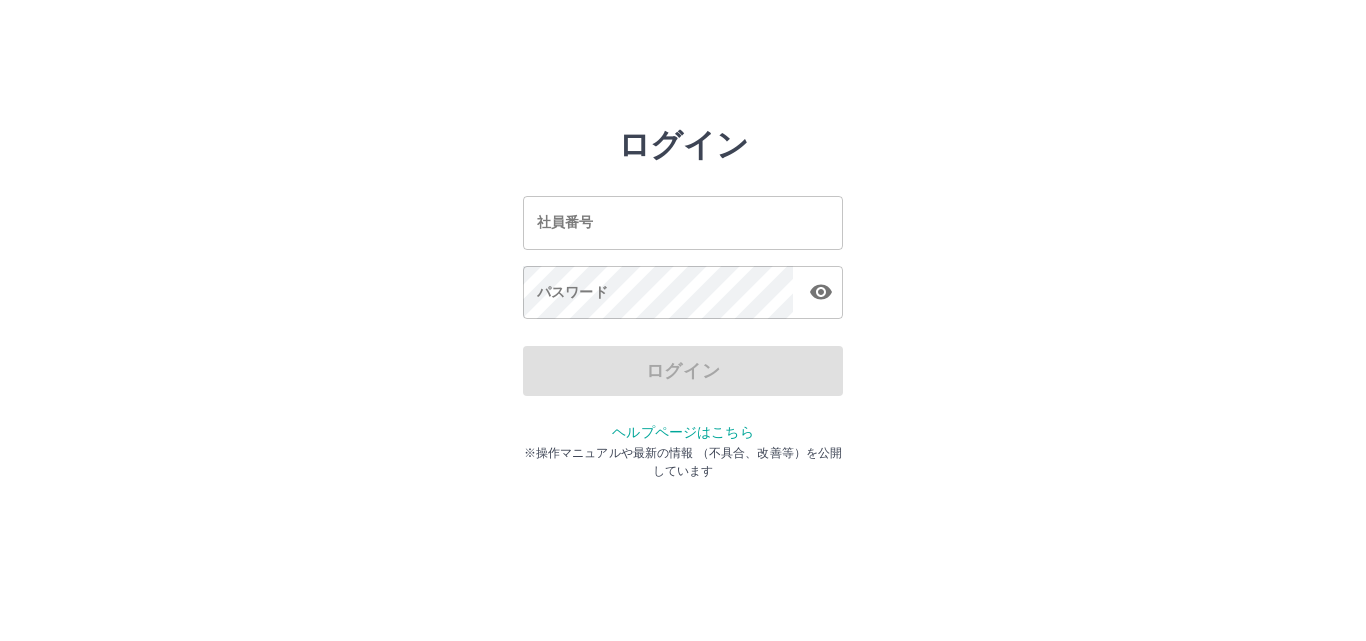 scroll, scrollTop: 0, scrollLeft: 0, axis: both 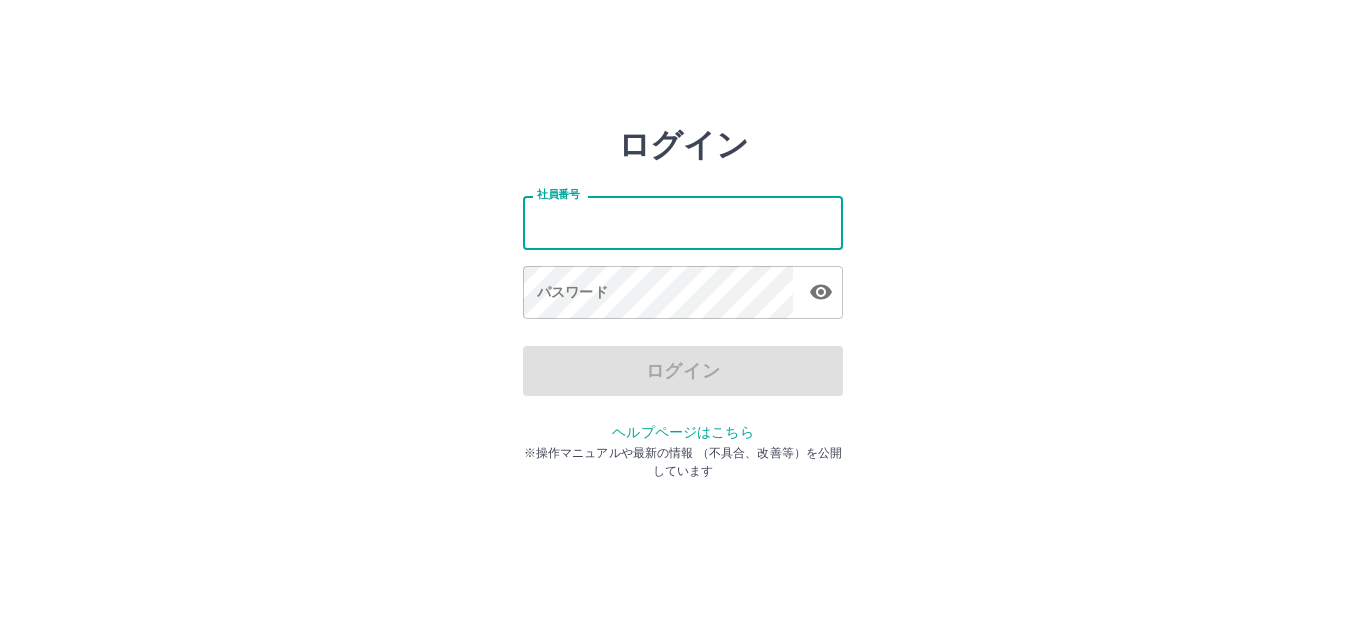 click on "社員番号" at bounding box center [683, 222] 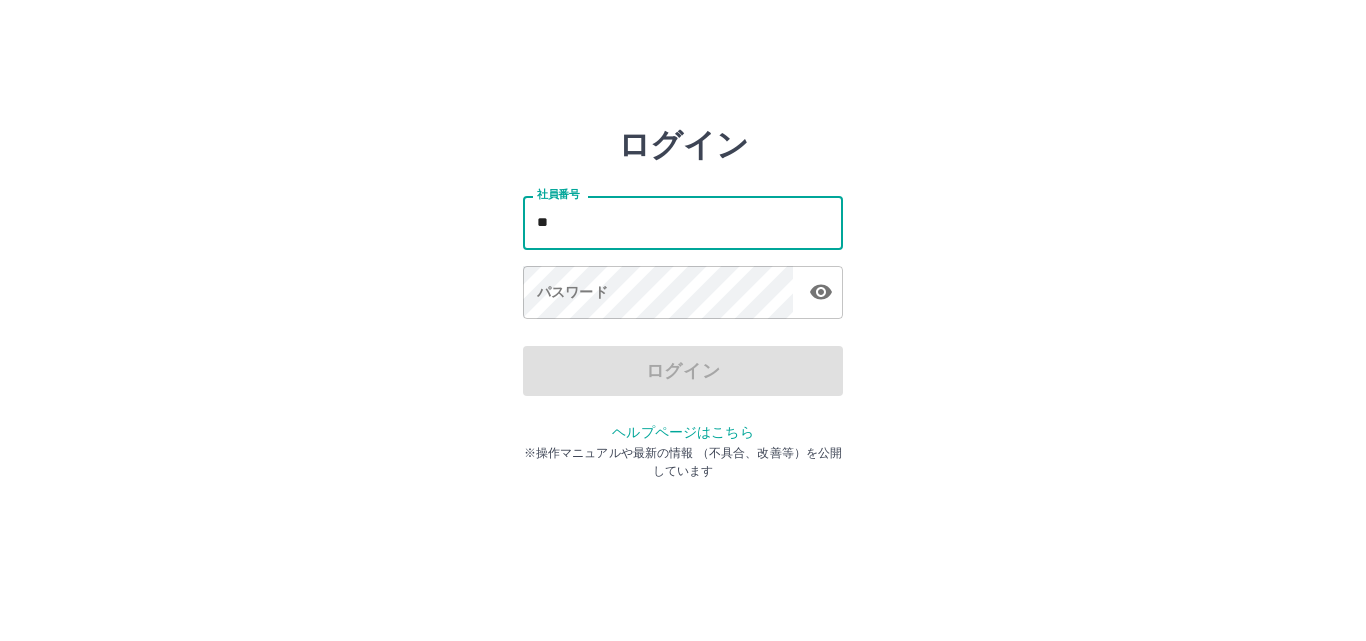type on "*" 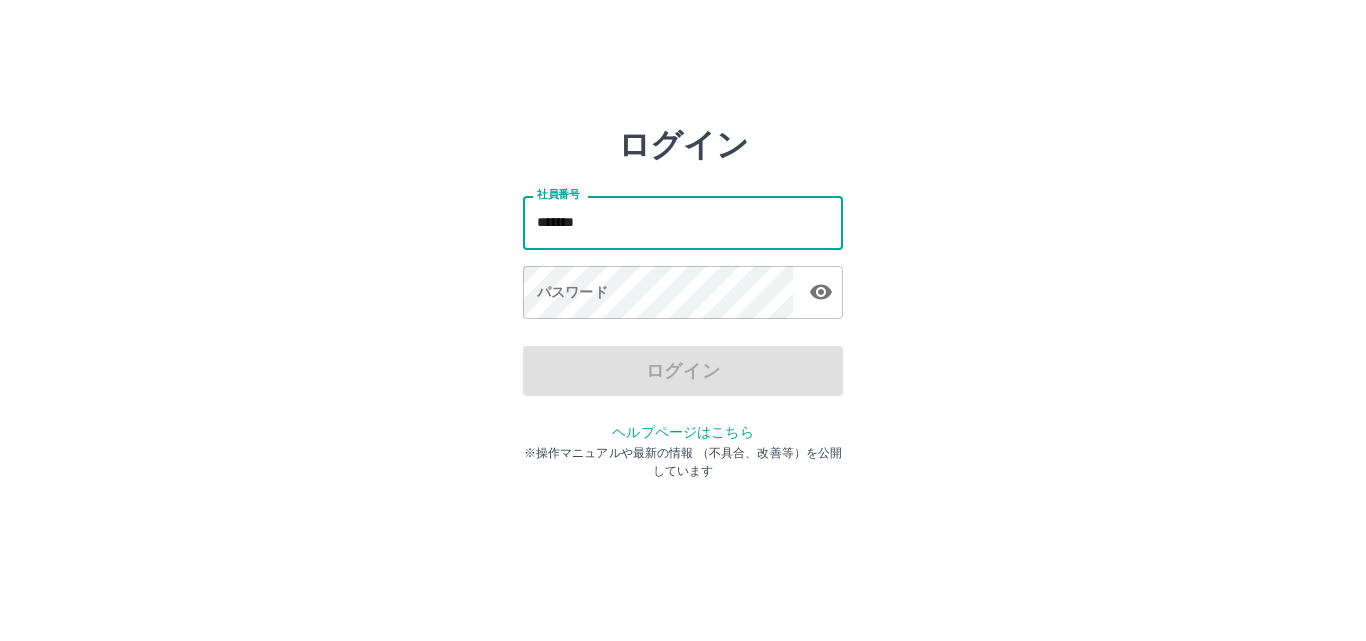 type on "*******" 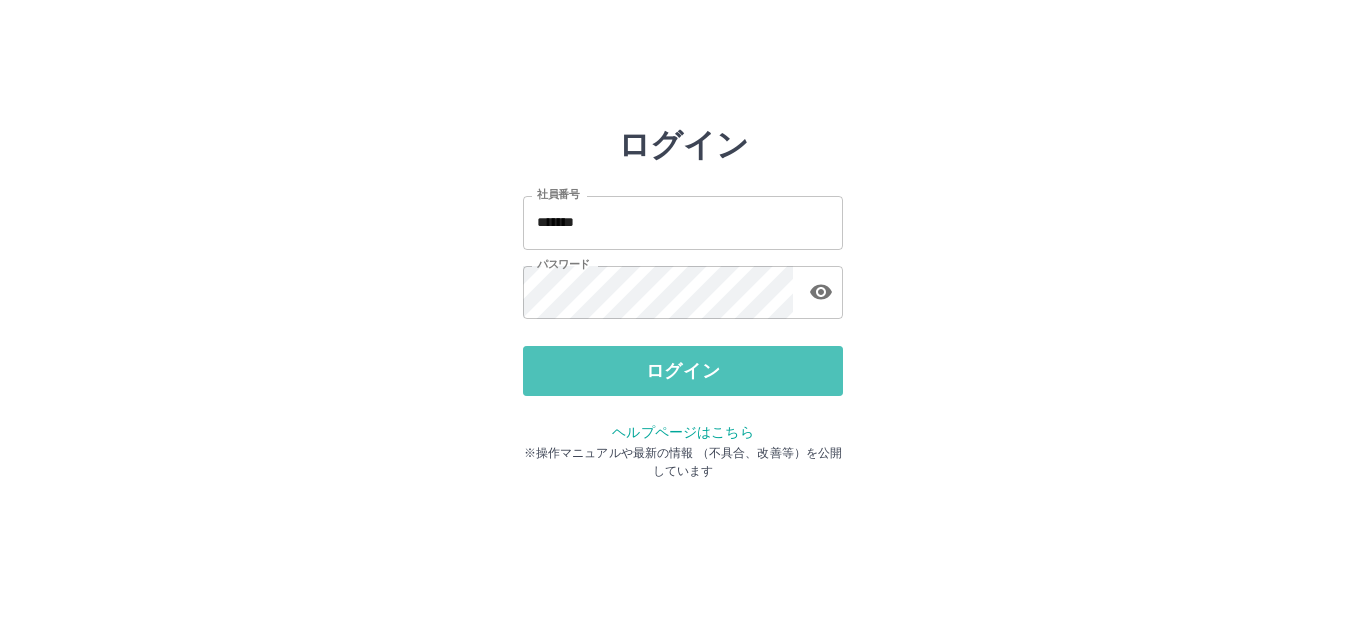 click on "ログイン" at bounding box center [683, 371] 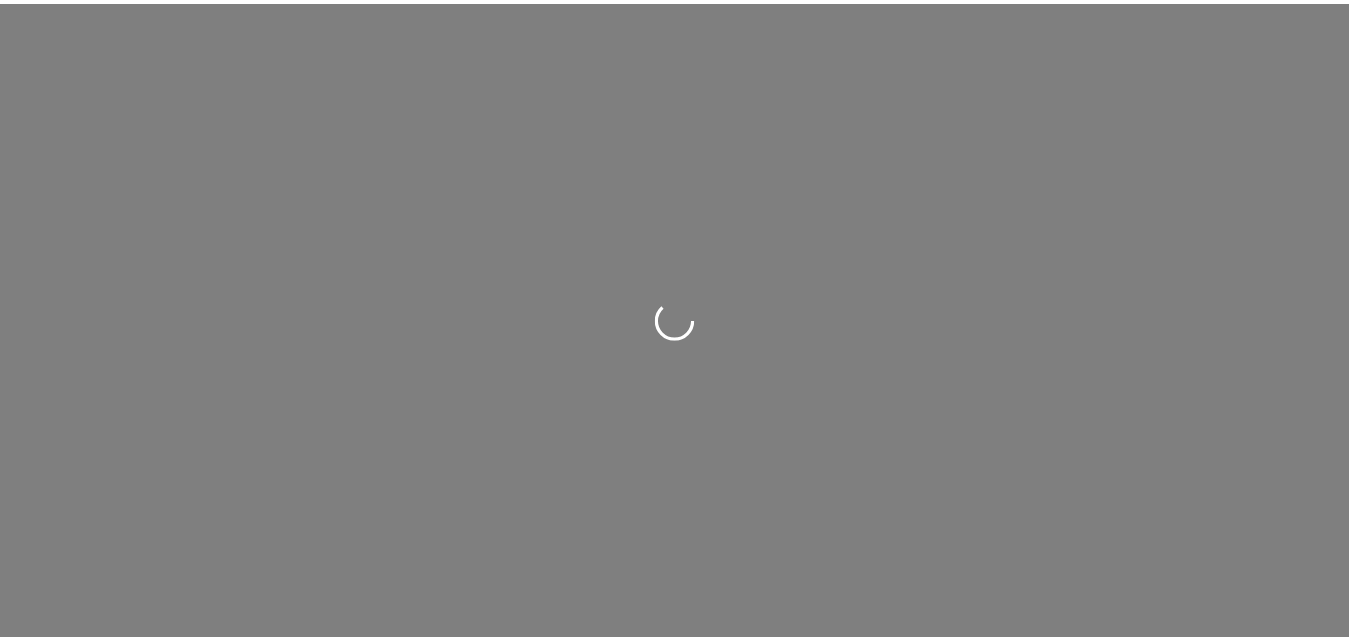 scroll, scrollTop: 0, scrollLeft: 0, axis: both 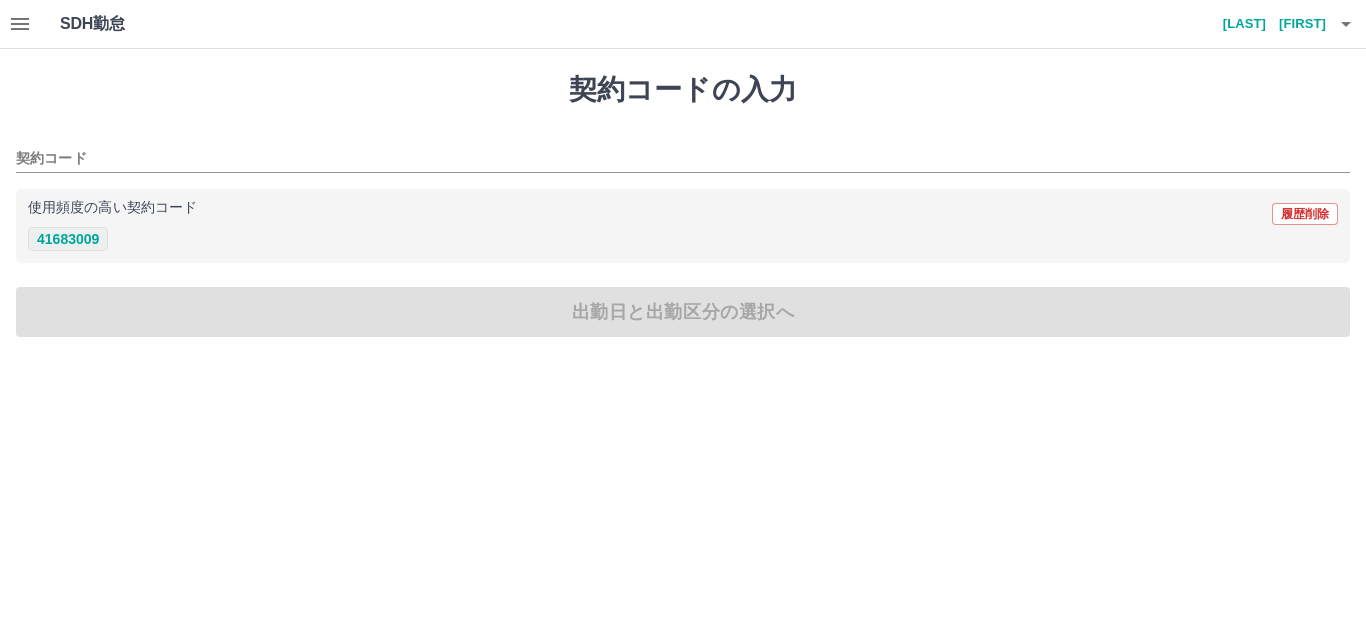 click on "41683009" at bounding box center [68, 239] 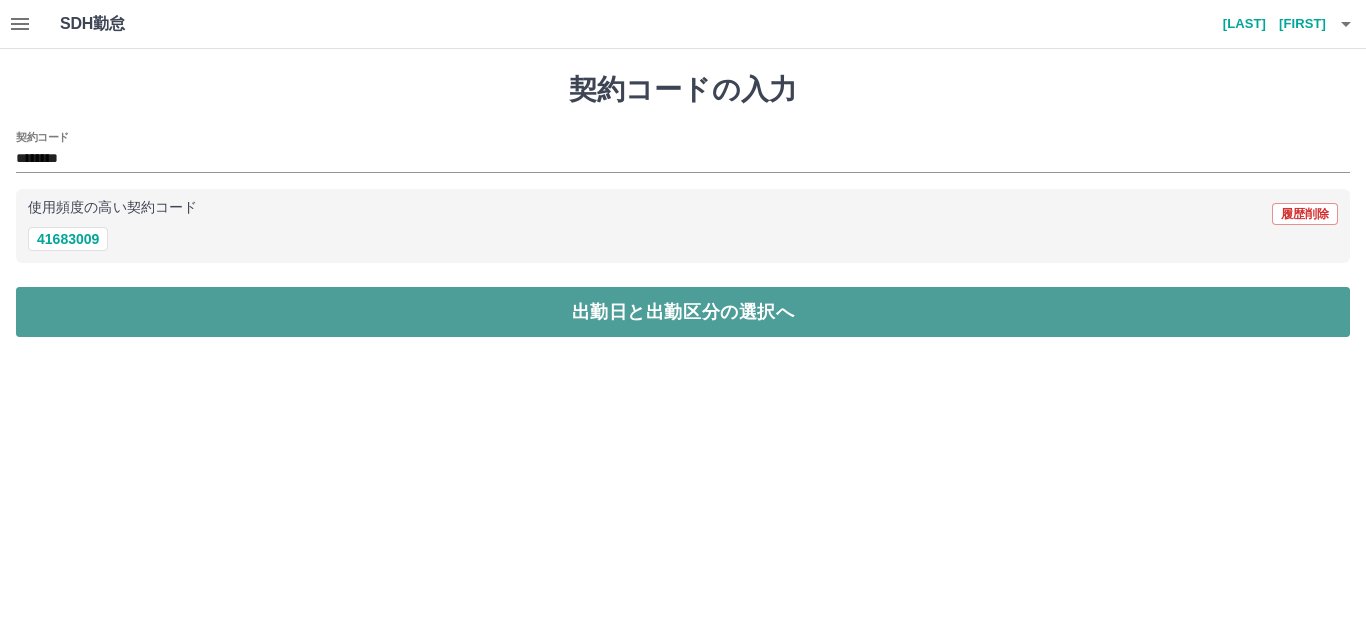 click on "出勤日と出勤区分の選択へ" at bounding box center (683, 312) 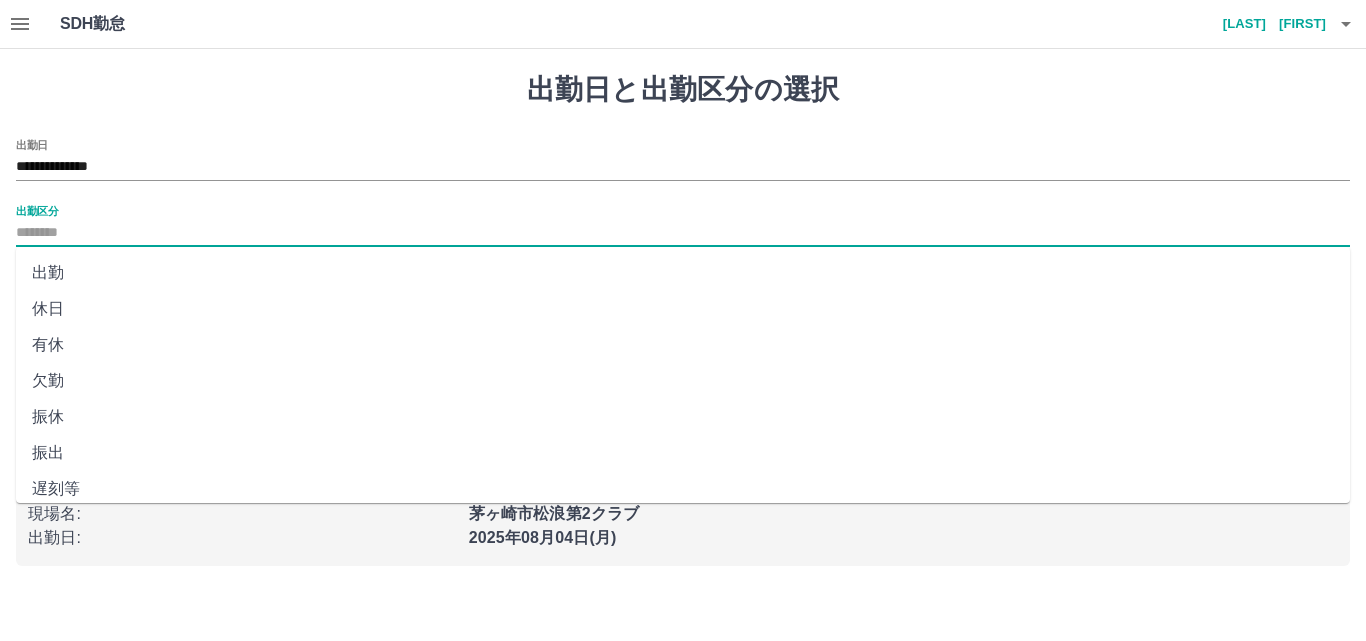 click on "出勤区分" at bounding box center (683, 233) 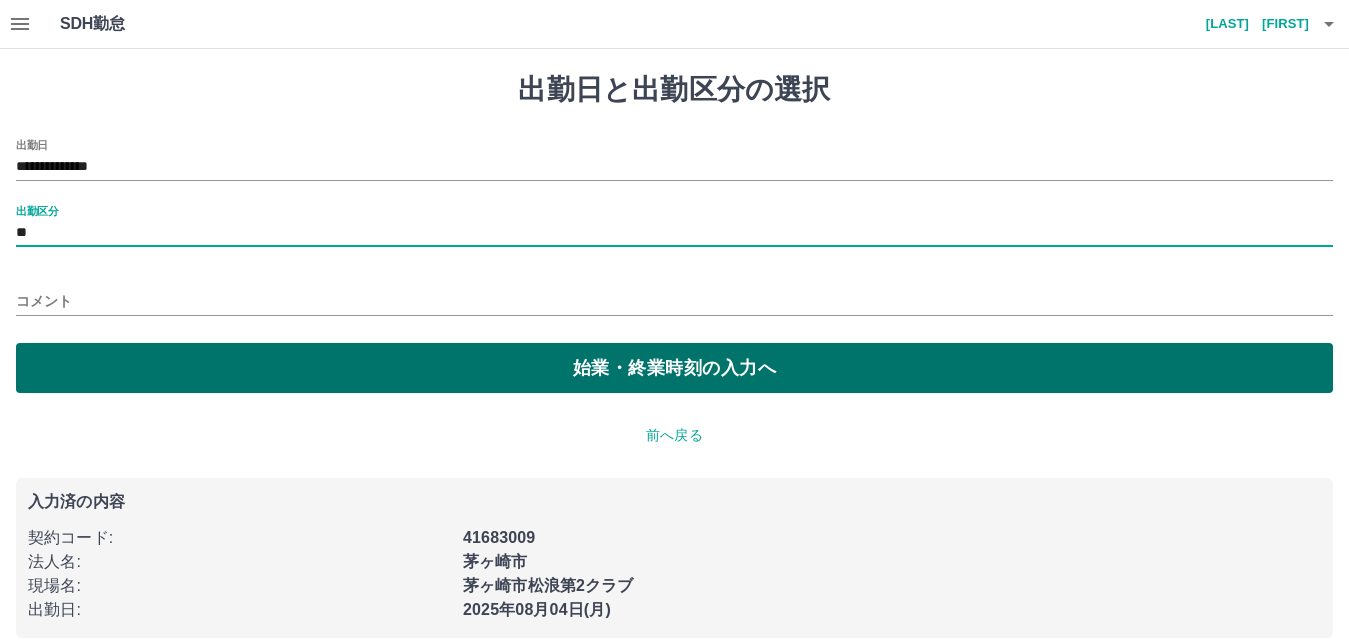 click on "始業・終業時刻の入力へ" at bounding box center [674, 368] 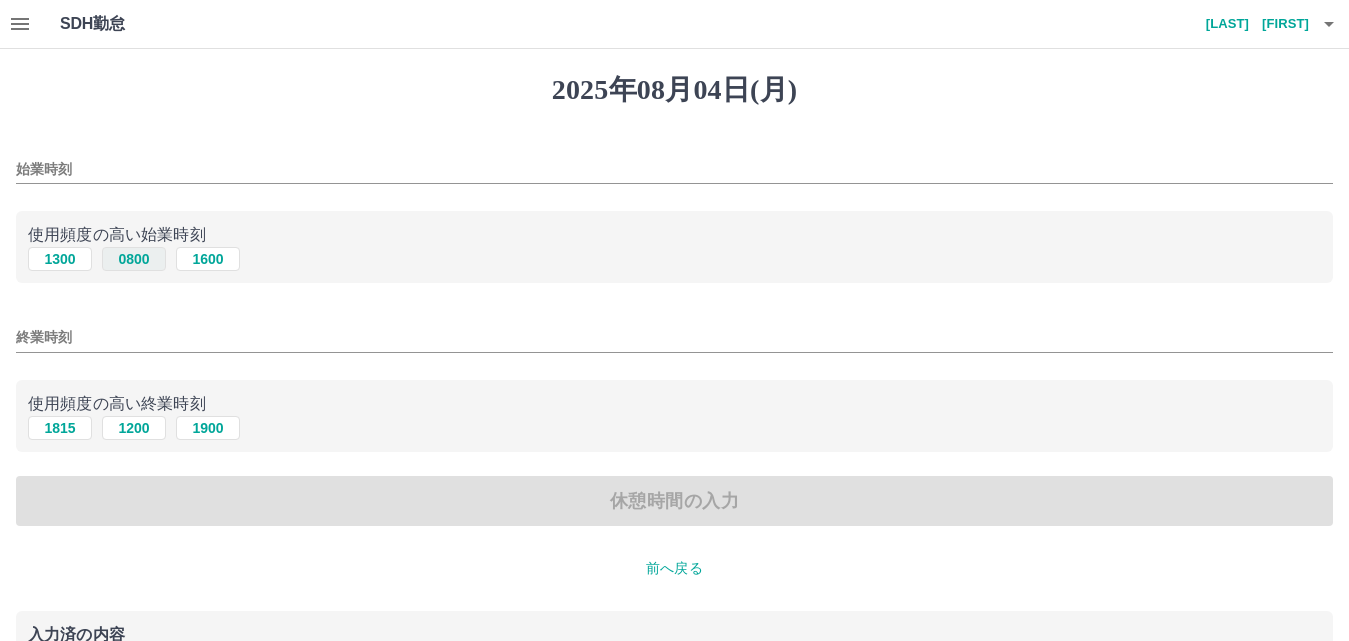 click on "0800" at bounding box center [134, 259] 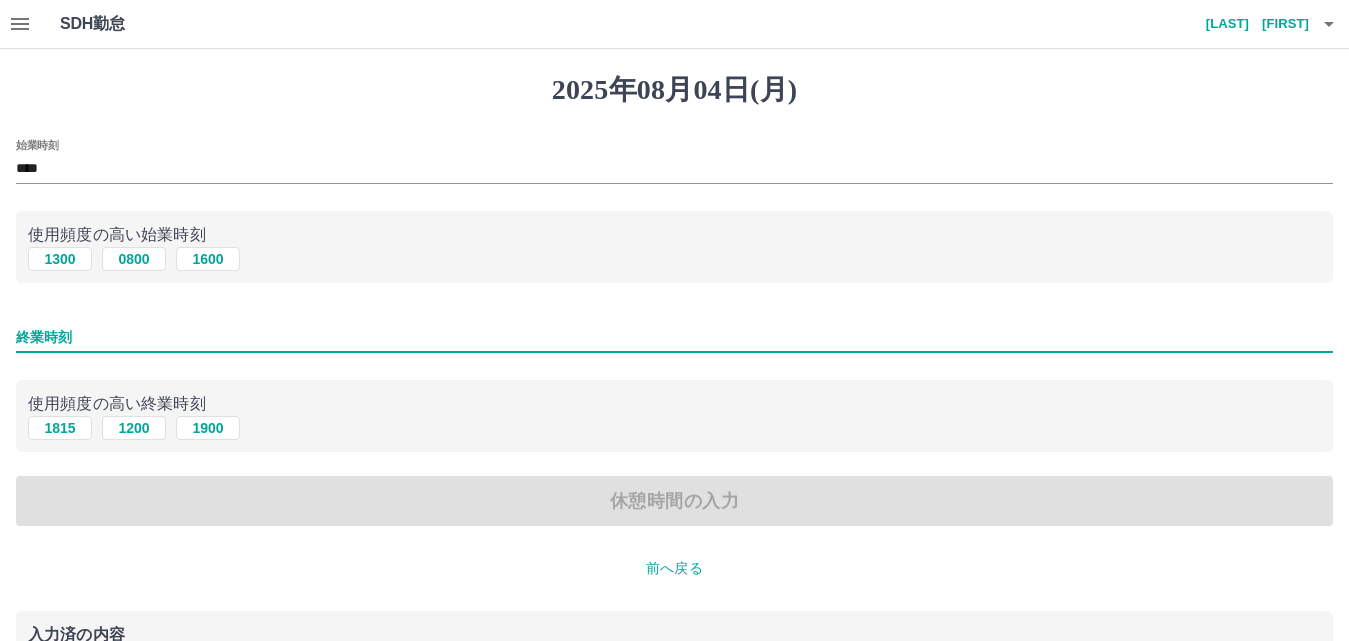 click on "終業時刻" at bounding box center [674, 337] 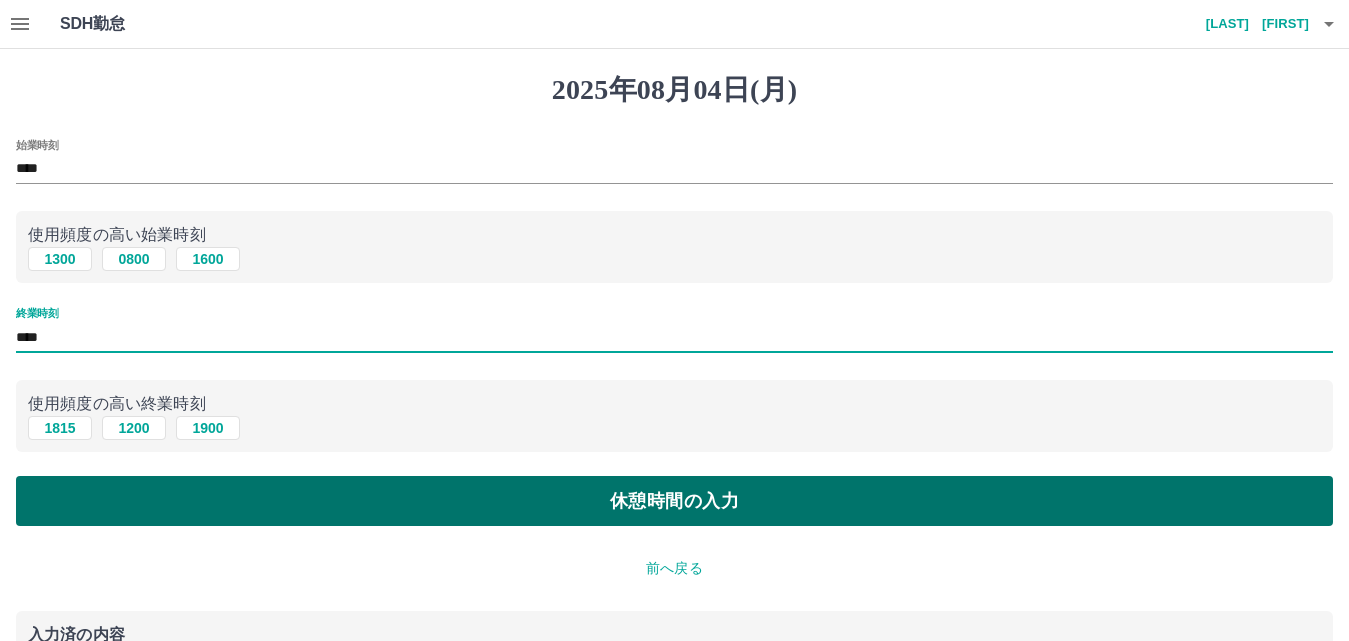 type on "****" 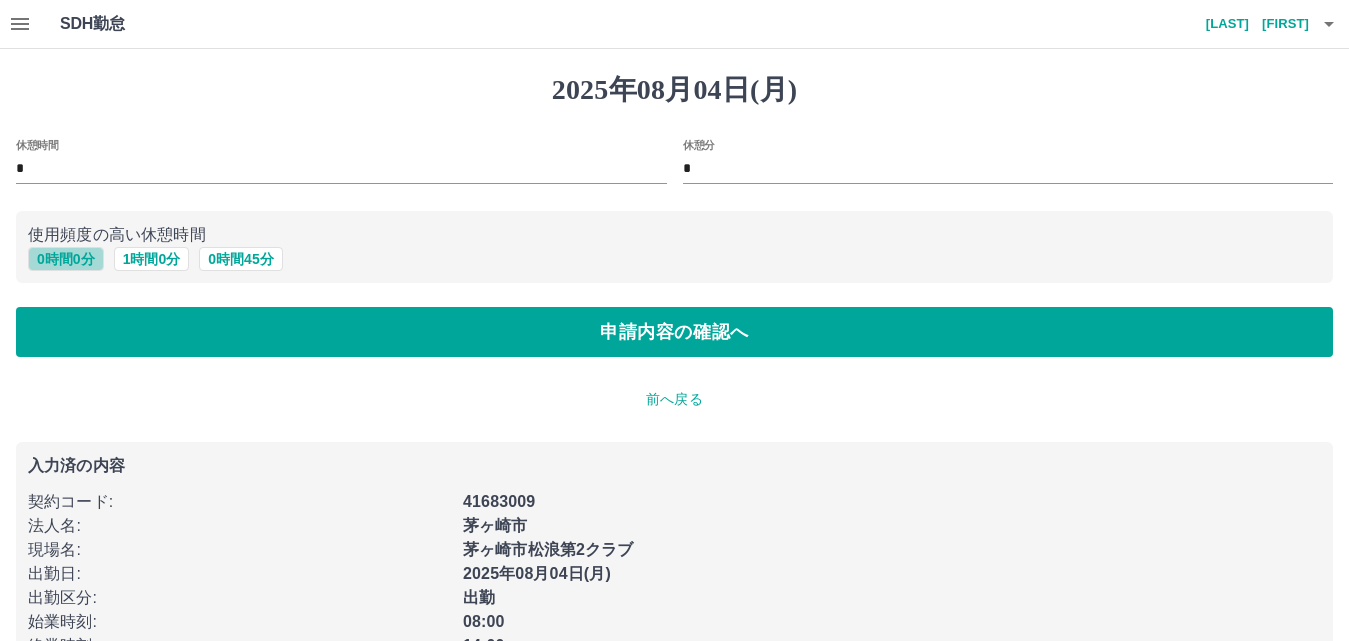 click on "0 時間 0 分" at bounding box center (66, 259) 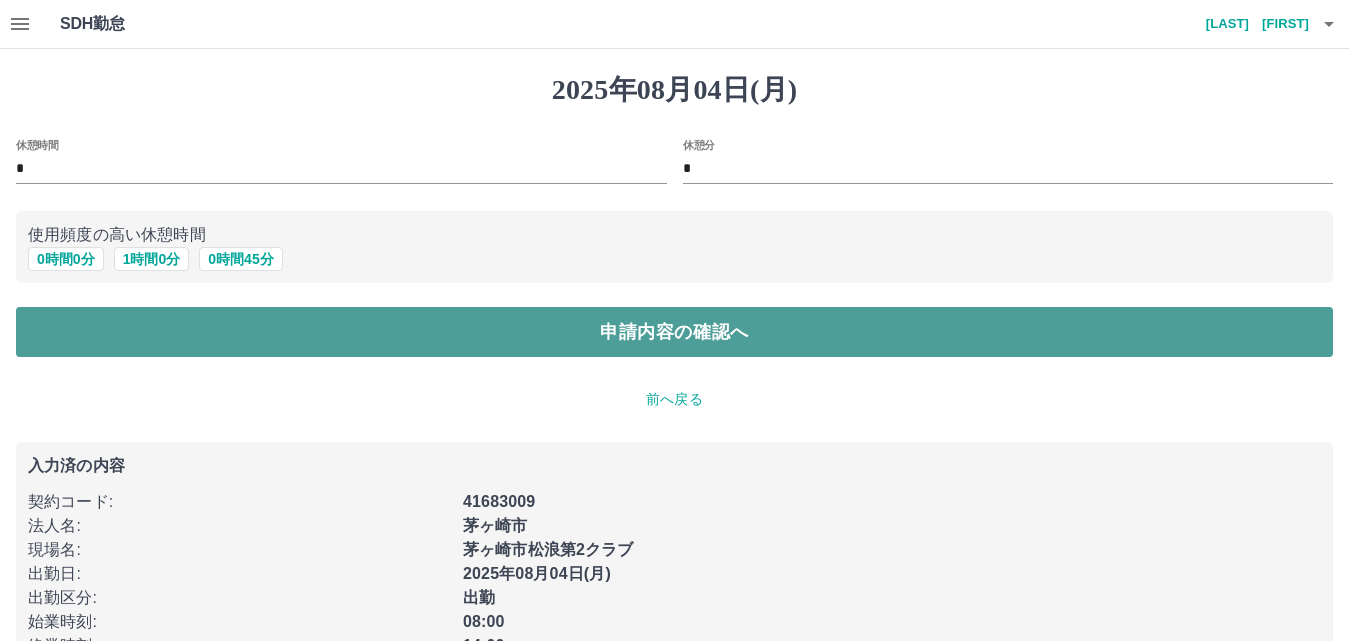 click on "申請内容の確認へ" at bounding box center (674, 332) 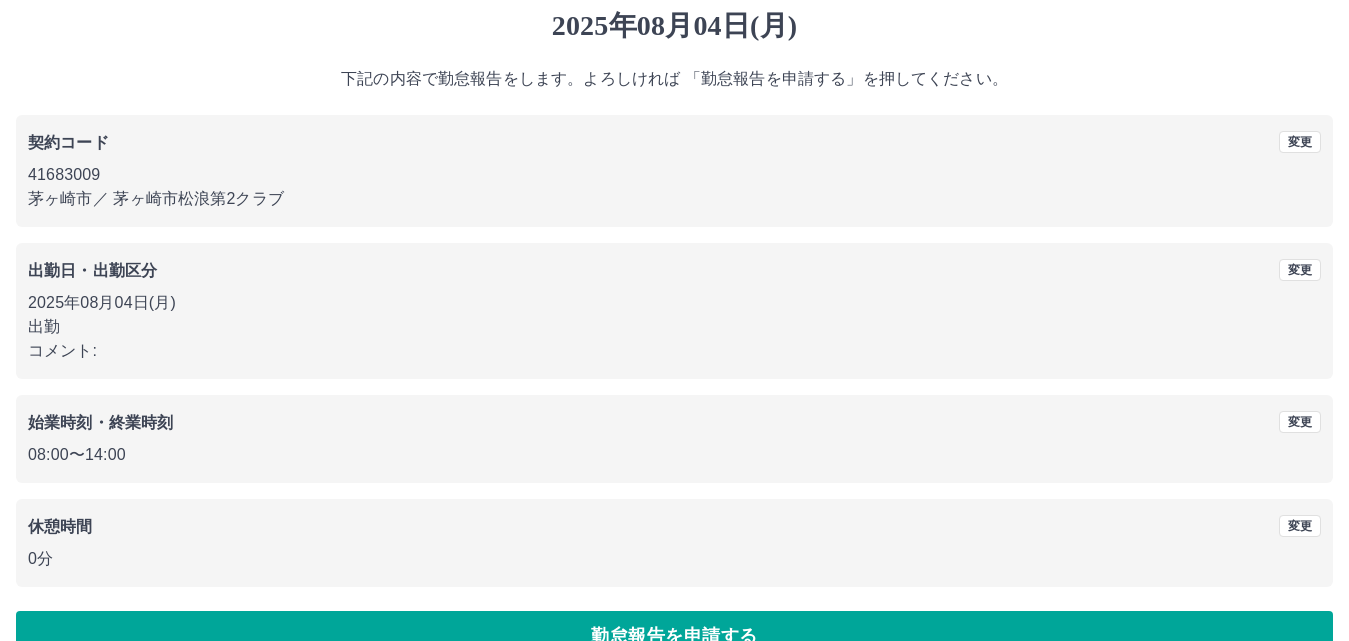 scroll, scrollTop: 108, scrollLeft: 0, axis: vertical 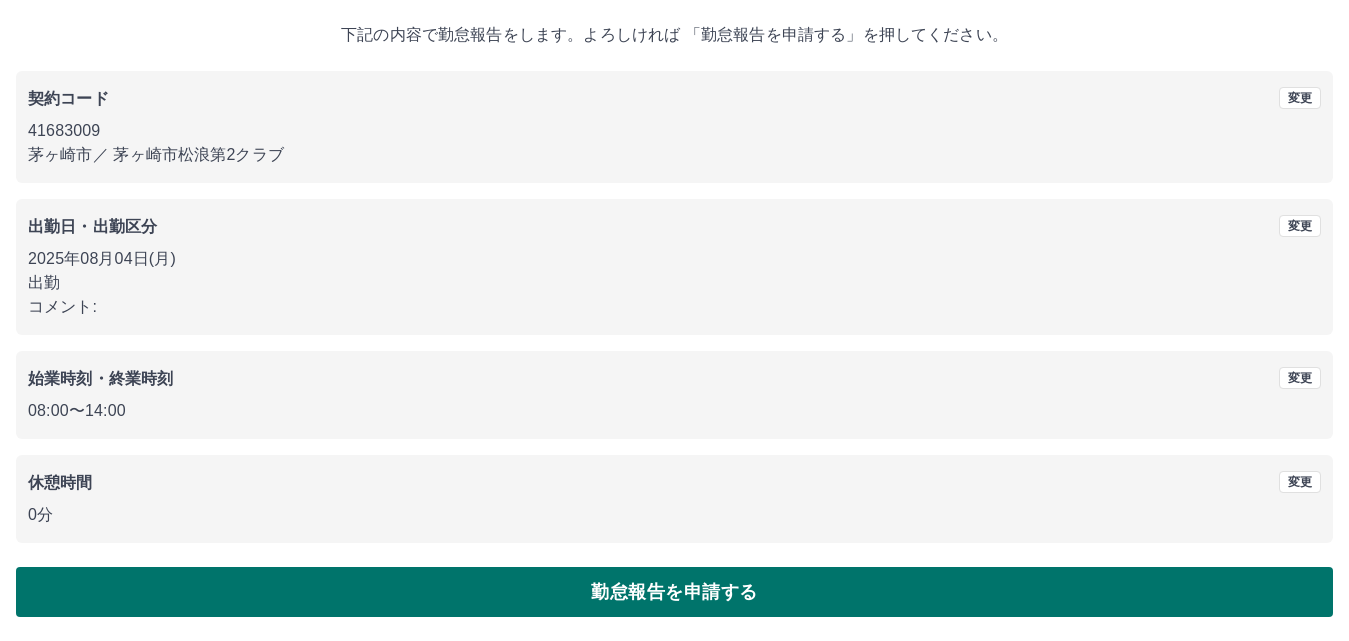 click on "勤怠報告を申請する" at bounding box center [674, 592] 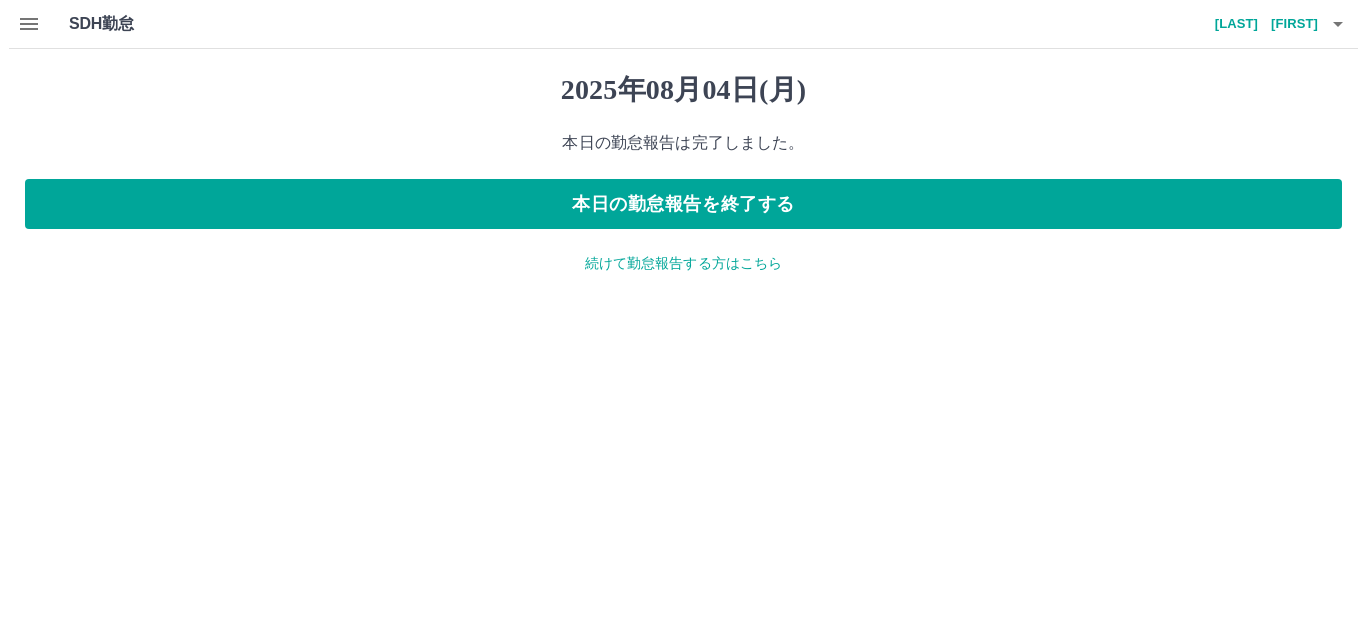 scroll, scrollTop: 0, scrollLeft: 0, axis: both 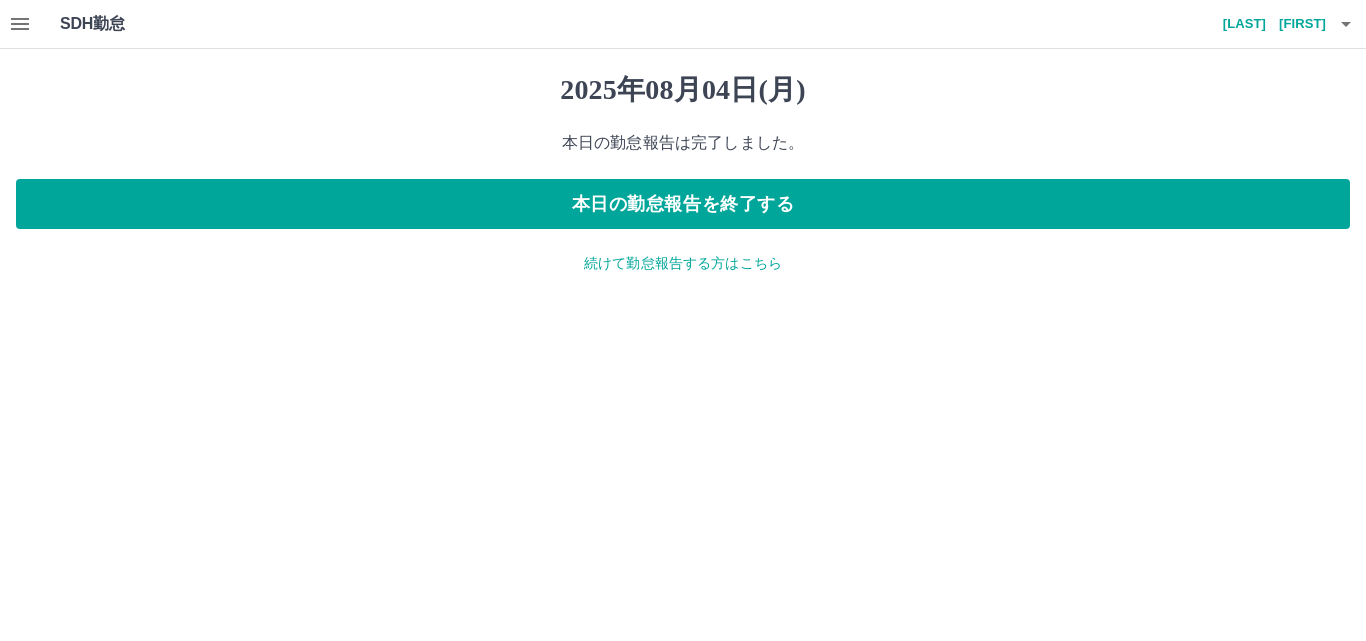 click on "続けて勤怠報告する方はこちら" at bounding box center [683, 263] 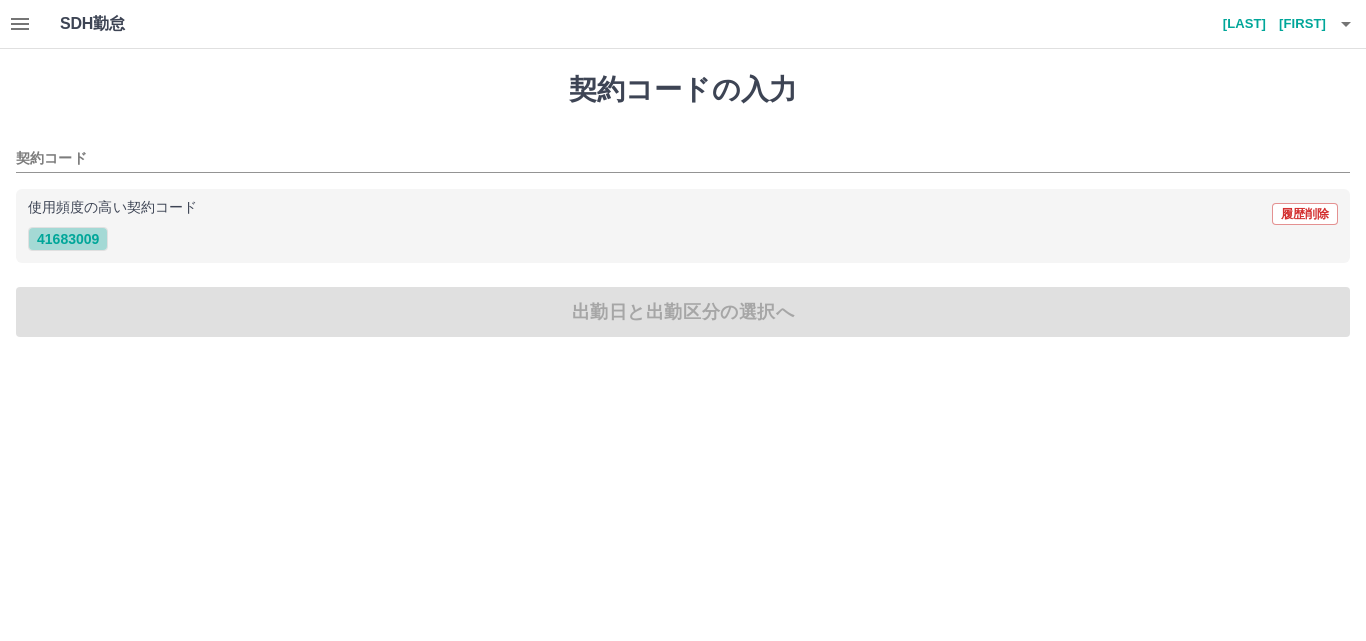click on "41683009" at bounding box center [68, 239] 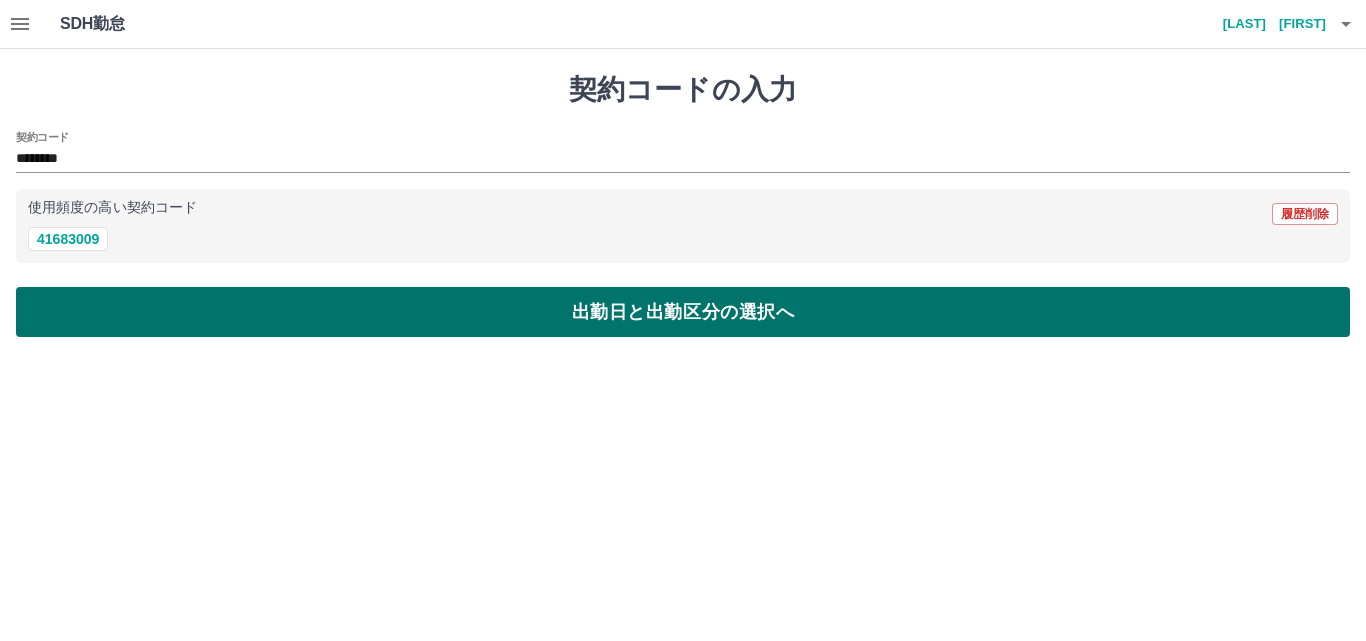 click on "出勤日と出勤区分の選択へ" at bounding box center (683, 312) 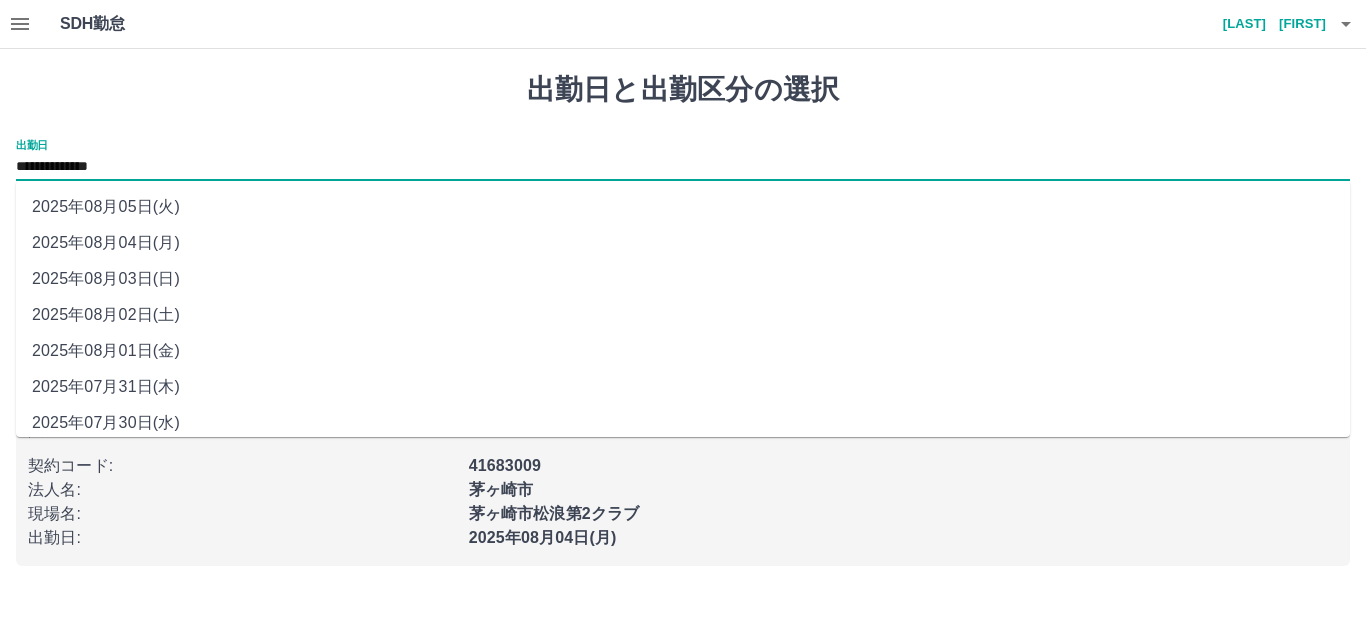 click on "**********" at bounding box center [683, 167] 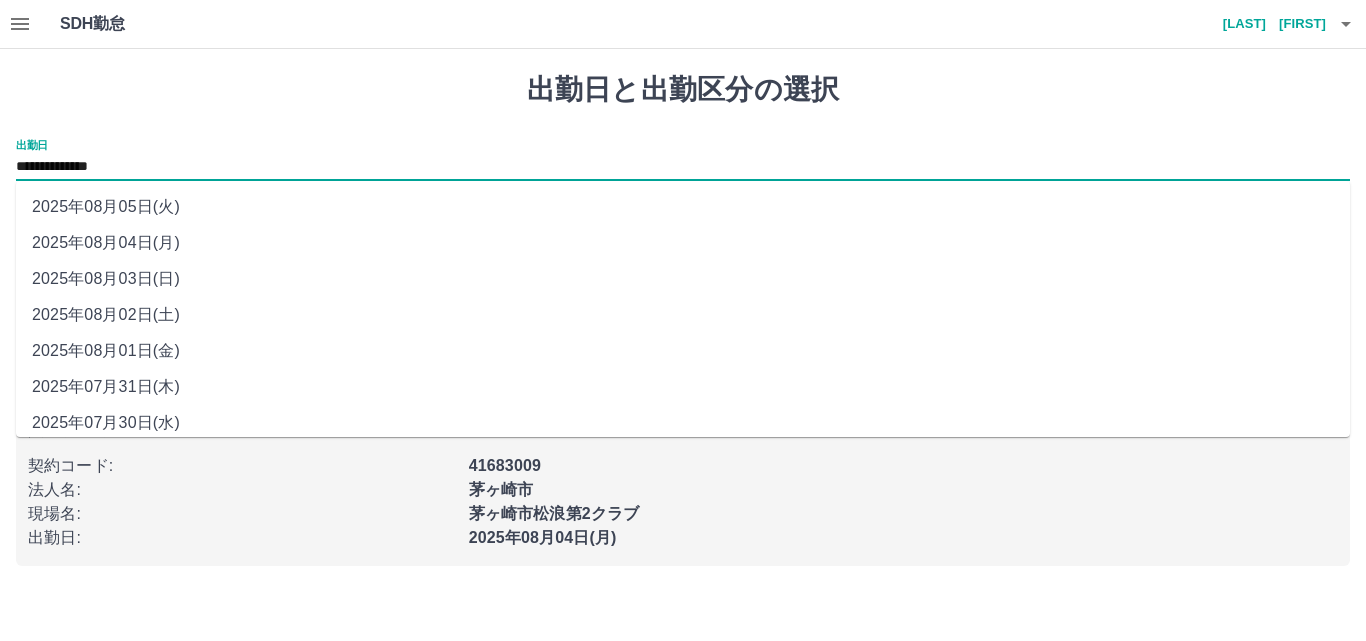 click on "2025年08月05日(火)" at bounding box center (683, 207) 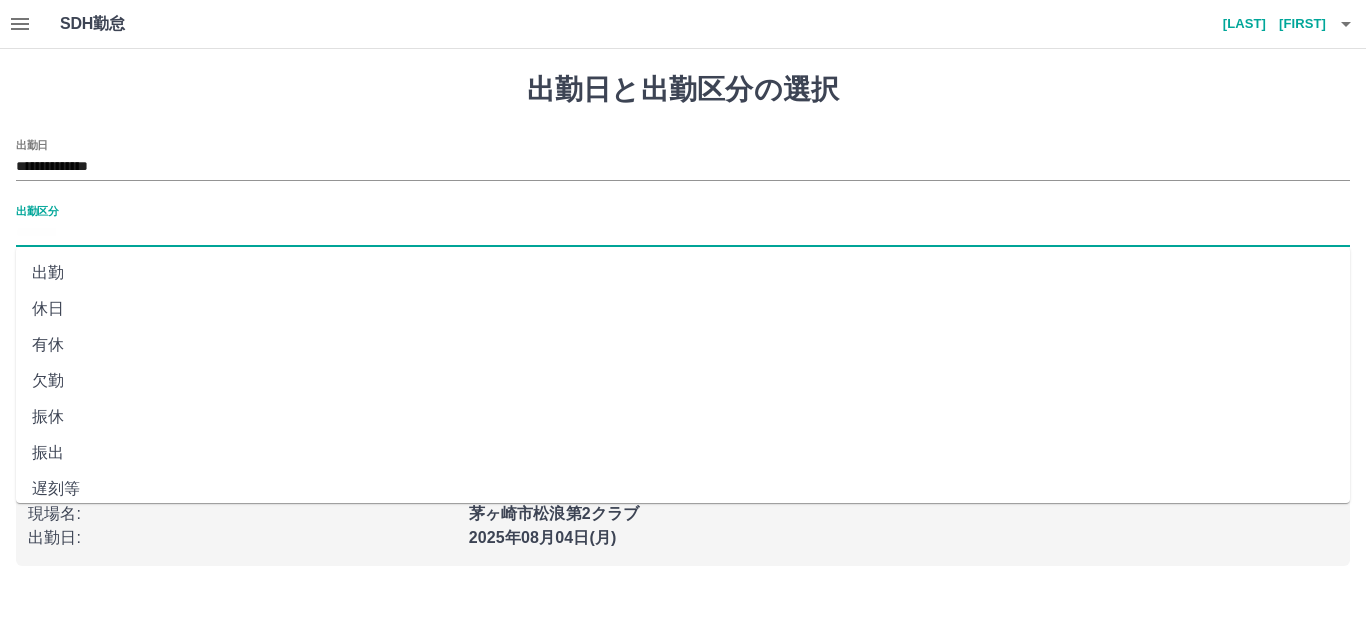 click on "出勤区分" at bounding box center (683, 233) 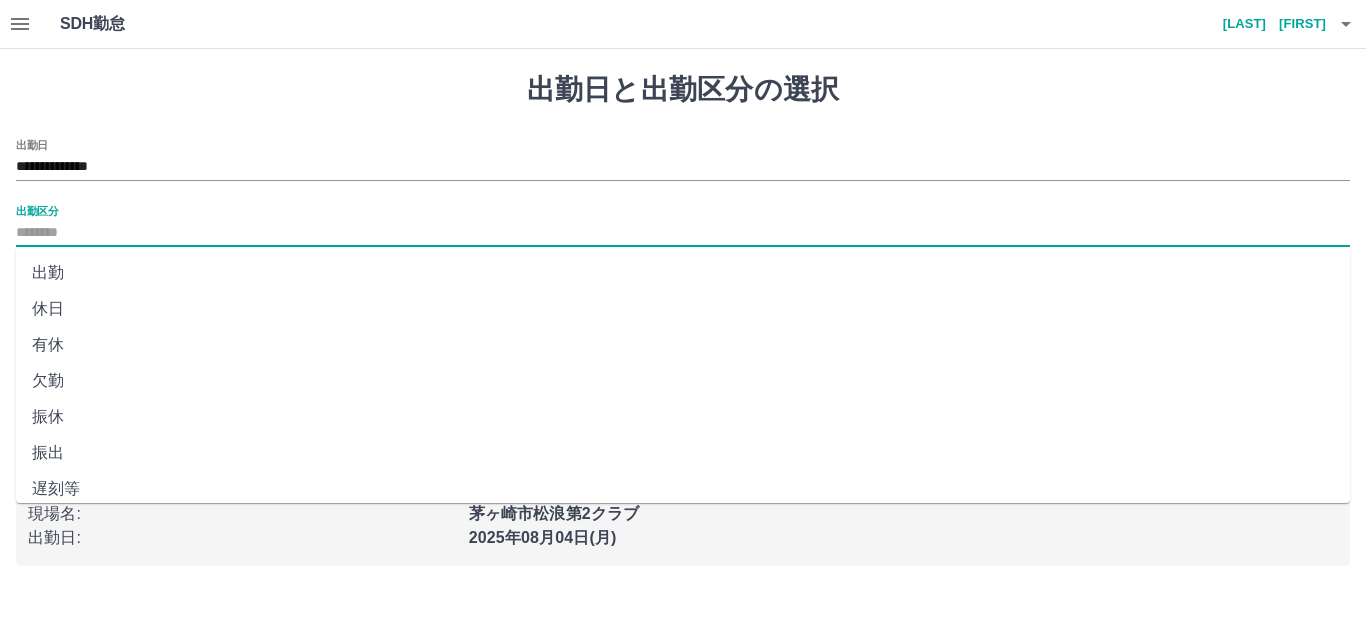 click on "休日" at bounding box center [683, 309] 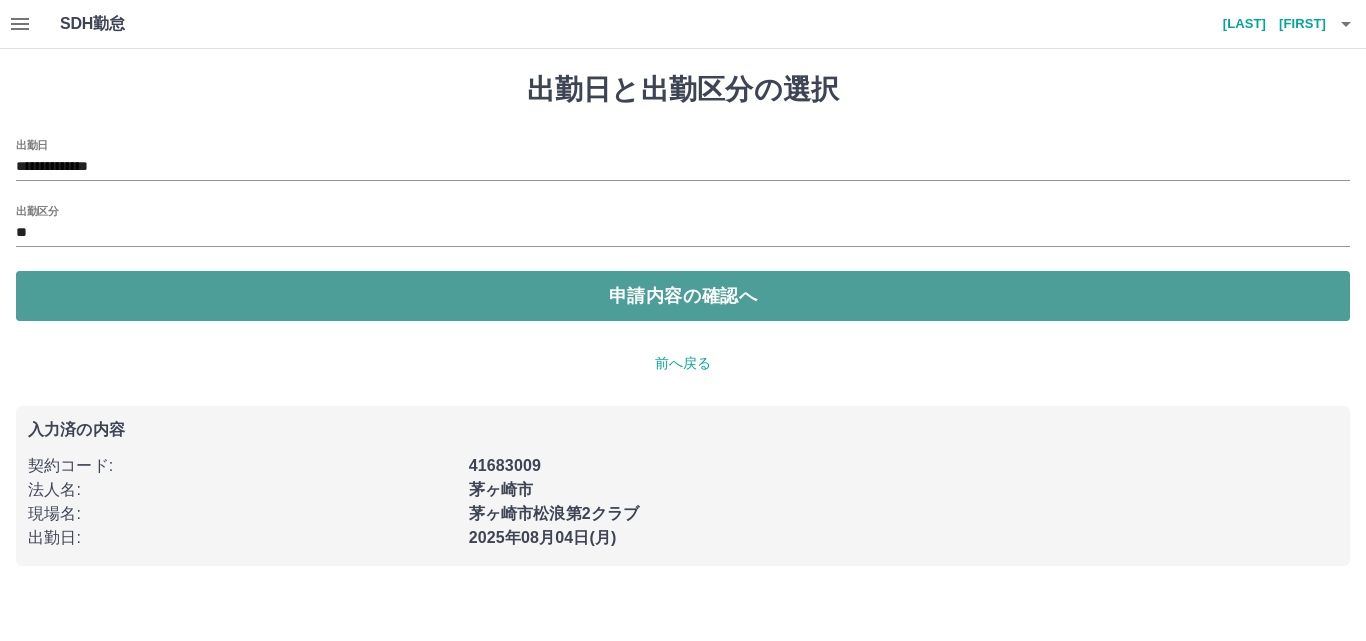 click on "申請内容の確認へ" at bounding box center [683, 296] 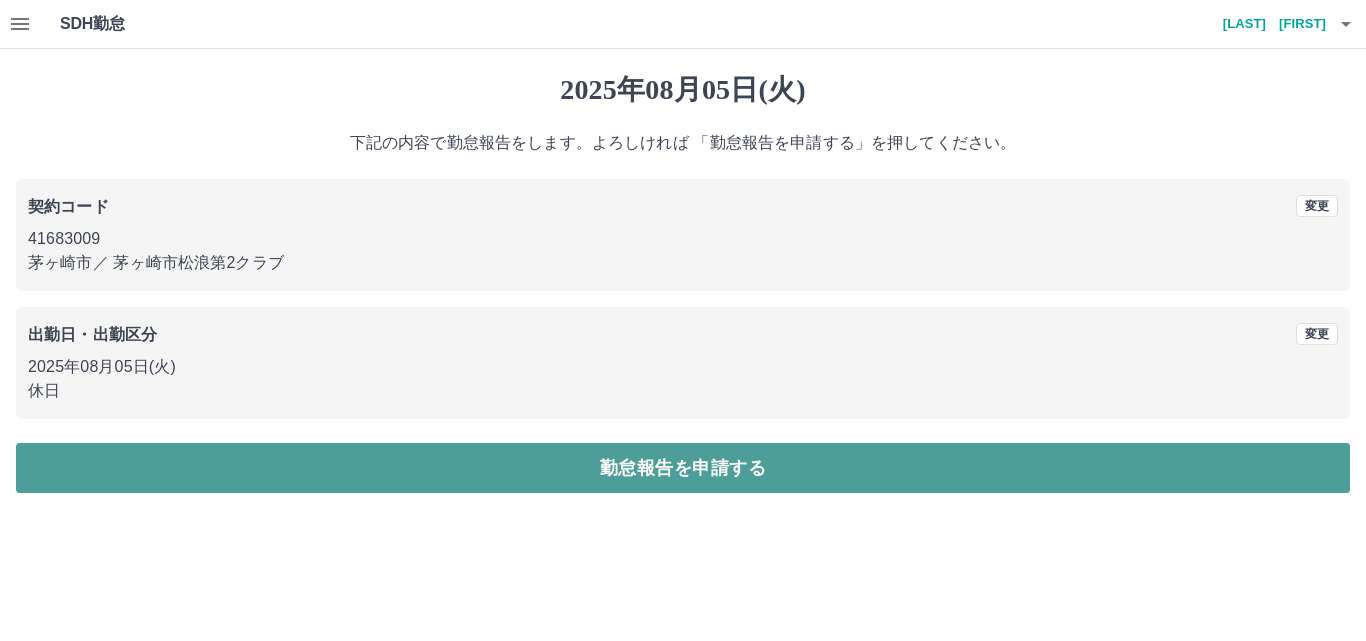 click on "勤怠報告を申請する" at bounding box center (683, 468) 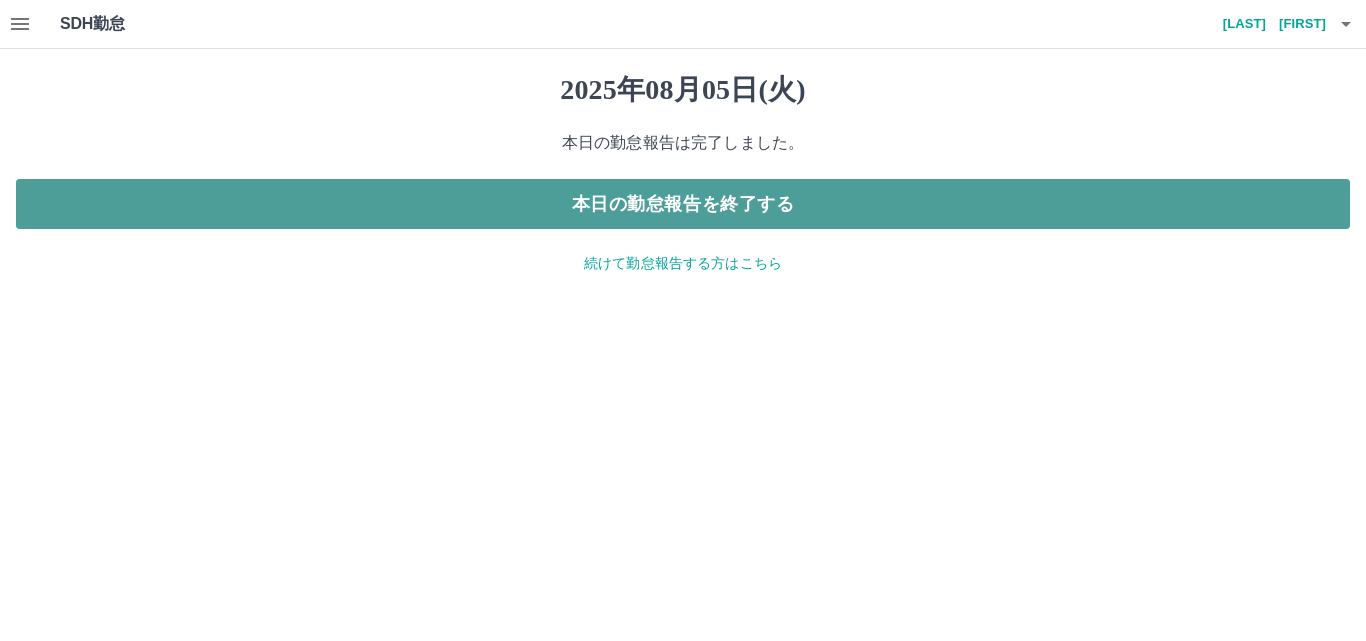click on "本日の勤怠報告を終了する" at bounding box center [683, 204] 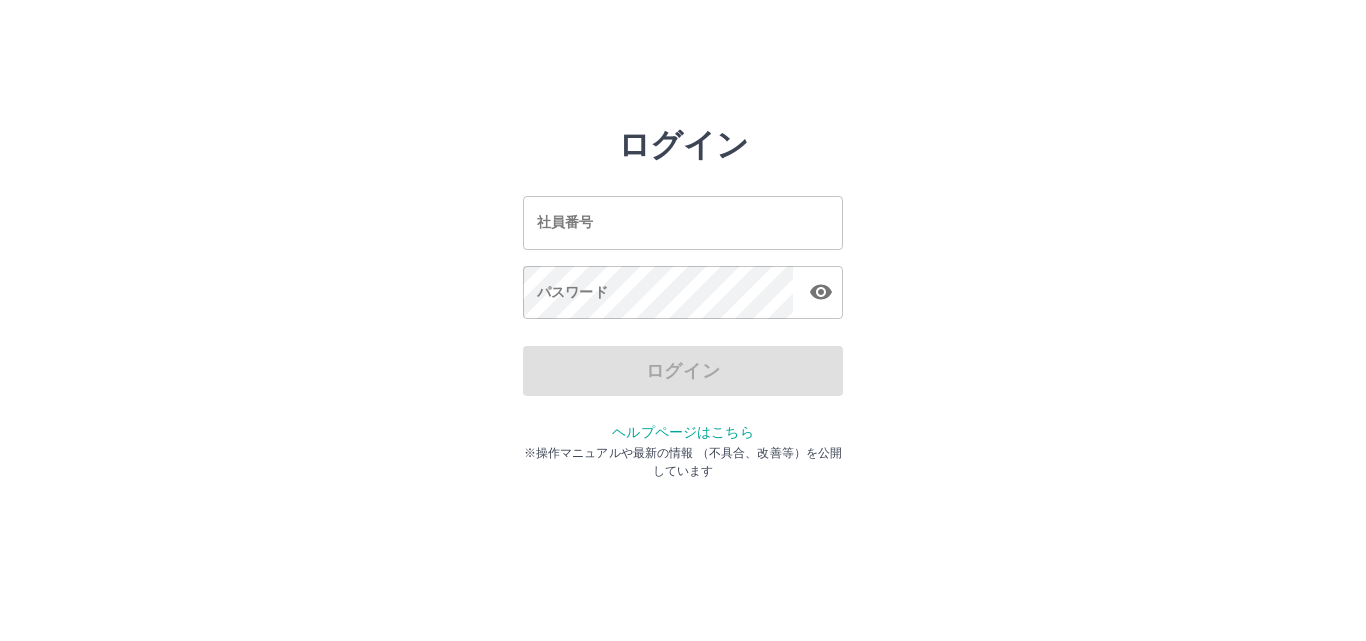 scroll, scrollTop: 0, scrollLeft: 0, axis: both 